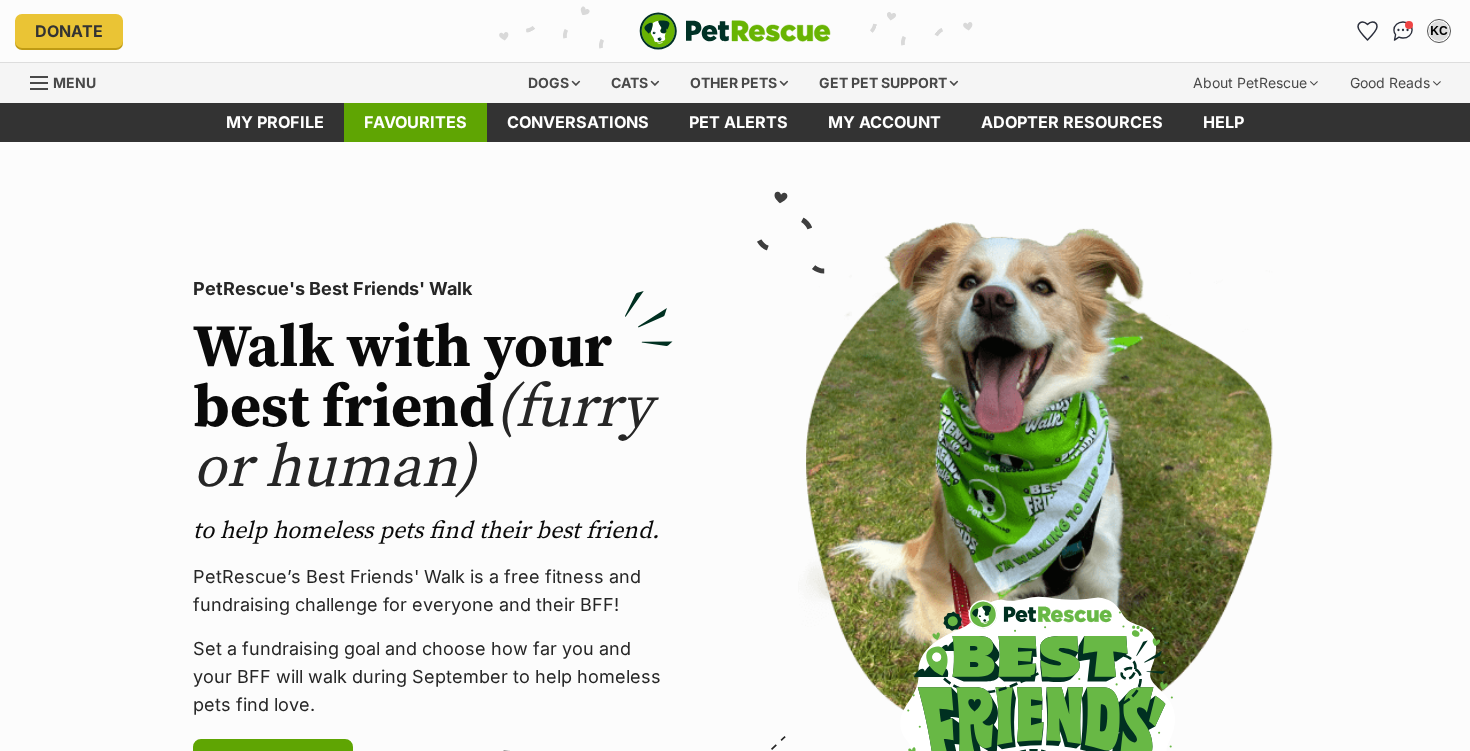 scroll, scrollTop: 0, scrollLeft: 0, axis: both 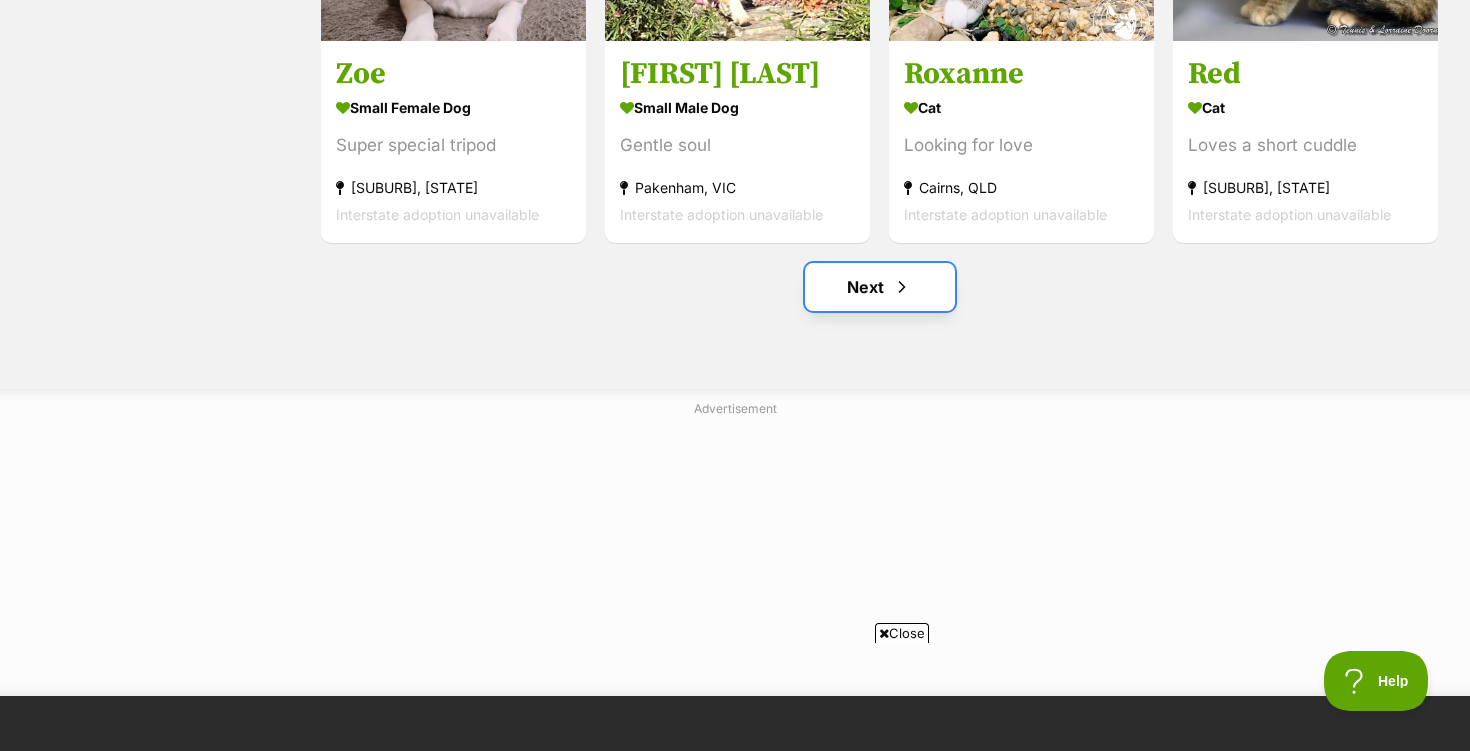 click on "Next" at bounding box center [880, 287] 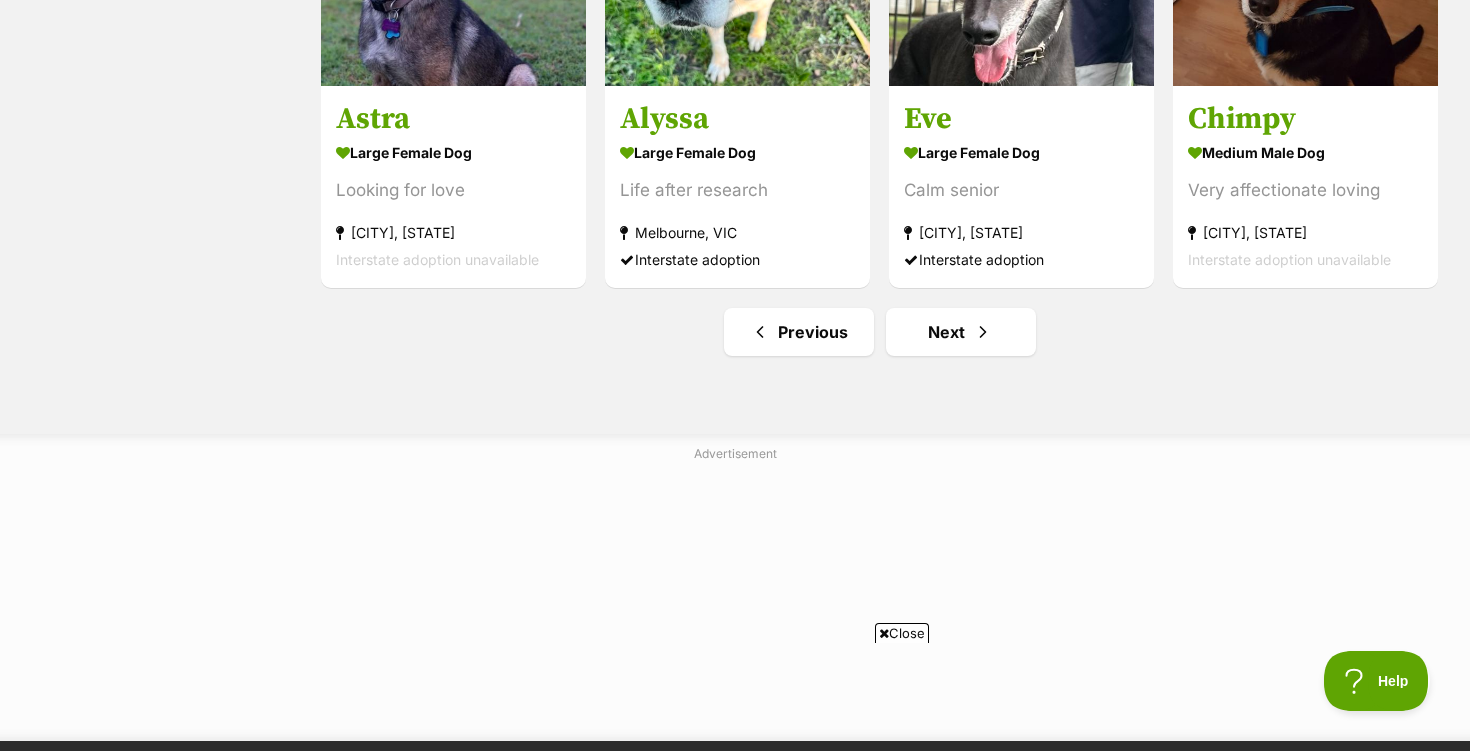 scroll, scrollTop: 2535, scrollLeft: 0, axis: vertical 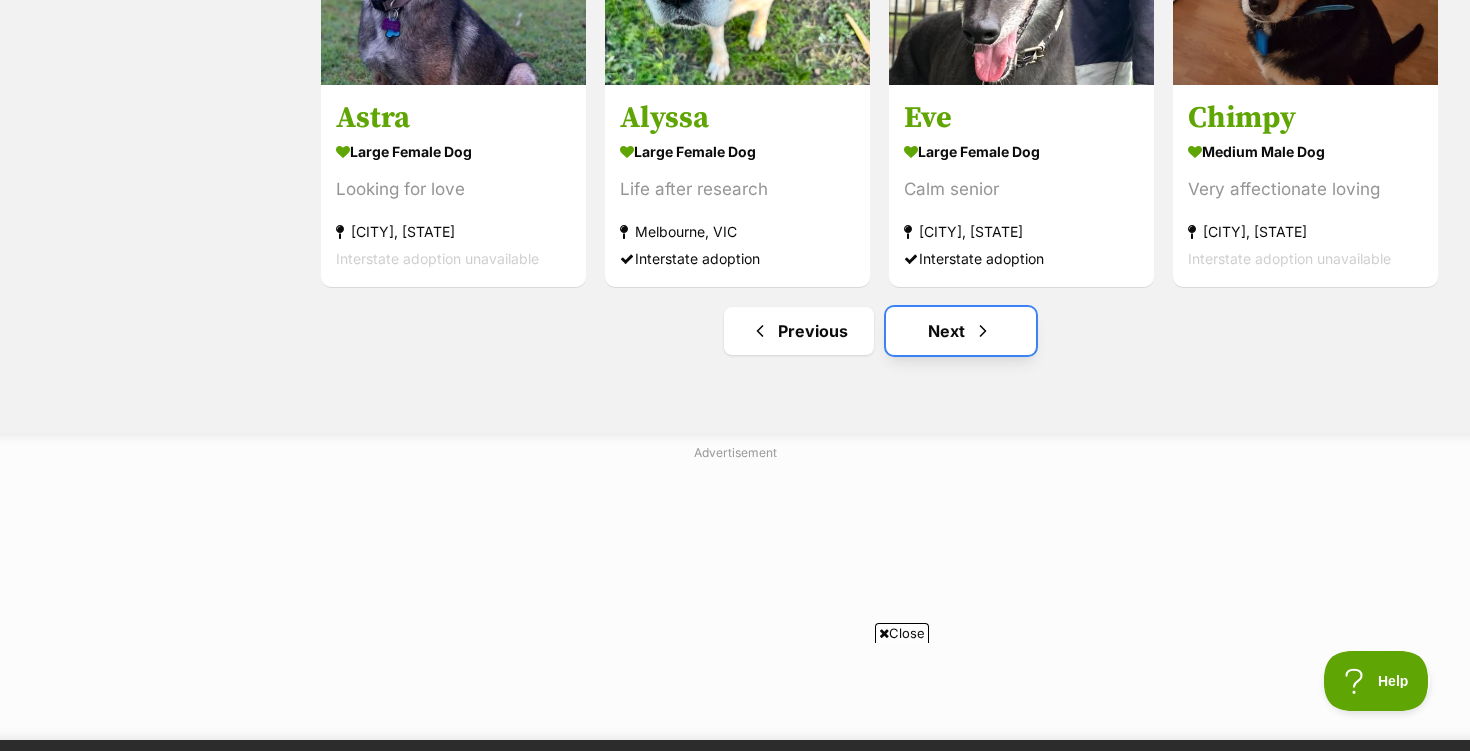 click on "Next" at bounding box center (961, 331) 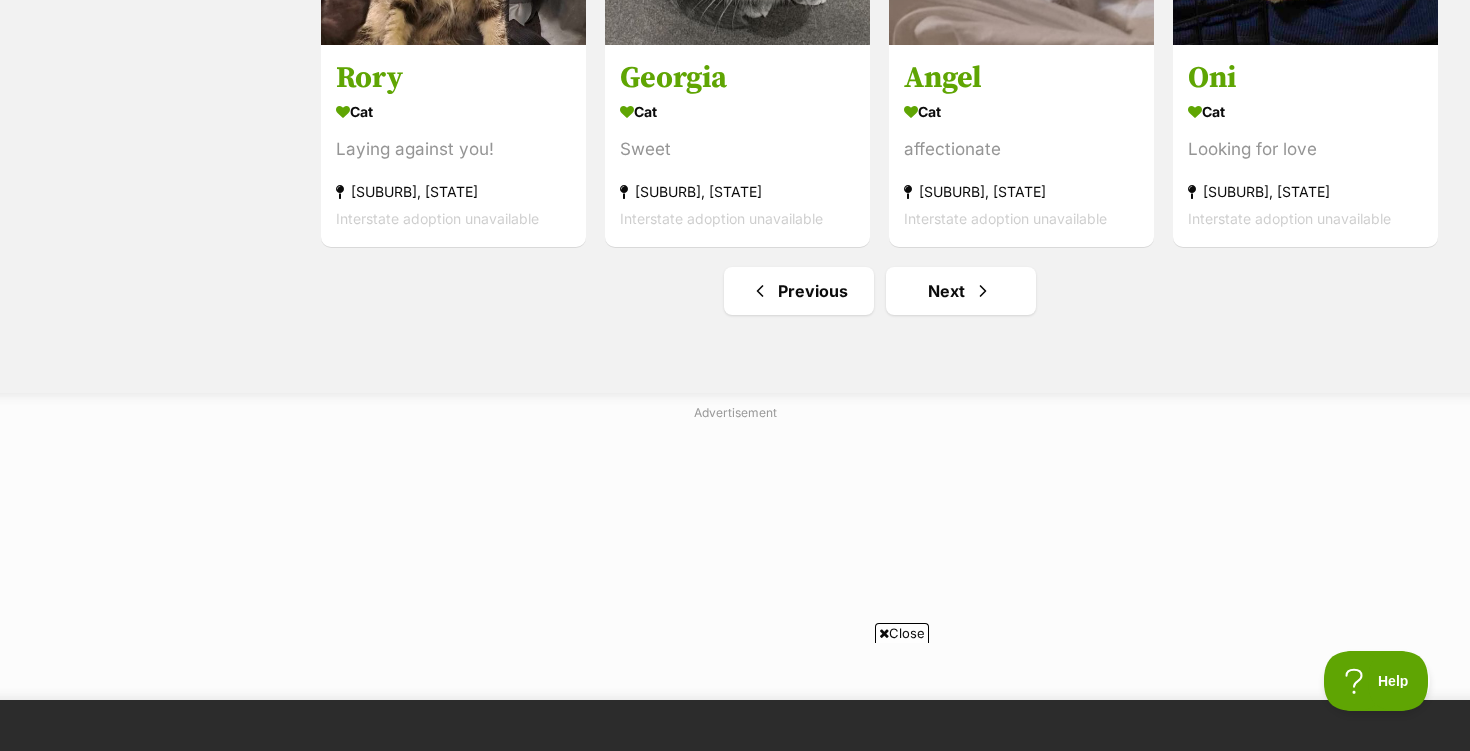 scroll, scrollTop: 2580, scrollLeft: 0, axis: vertical 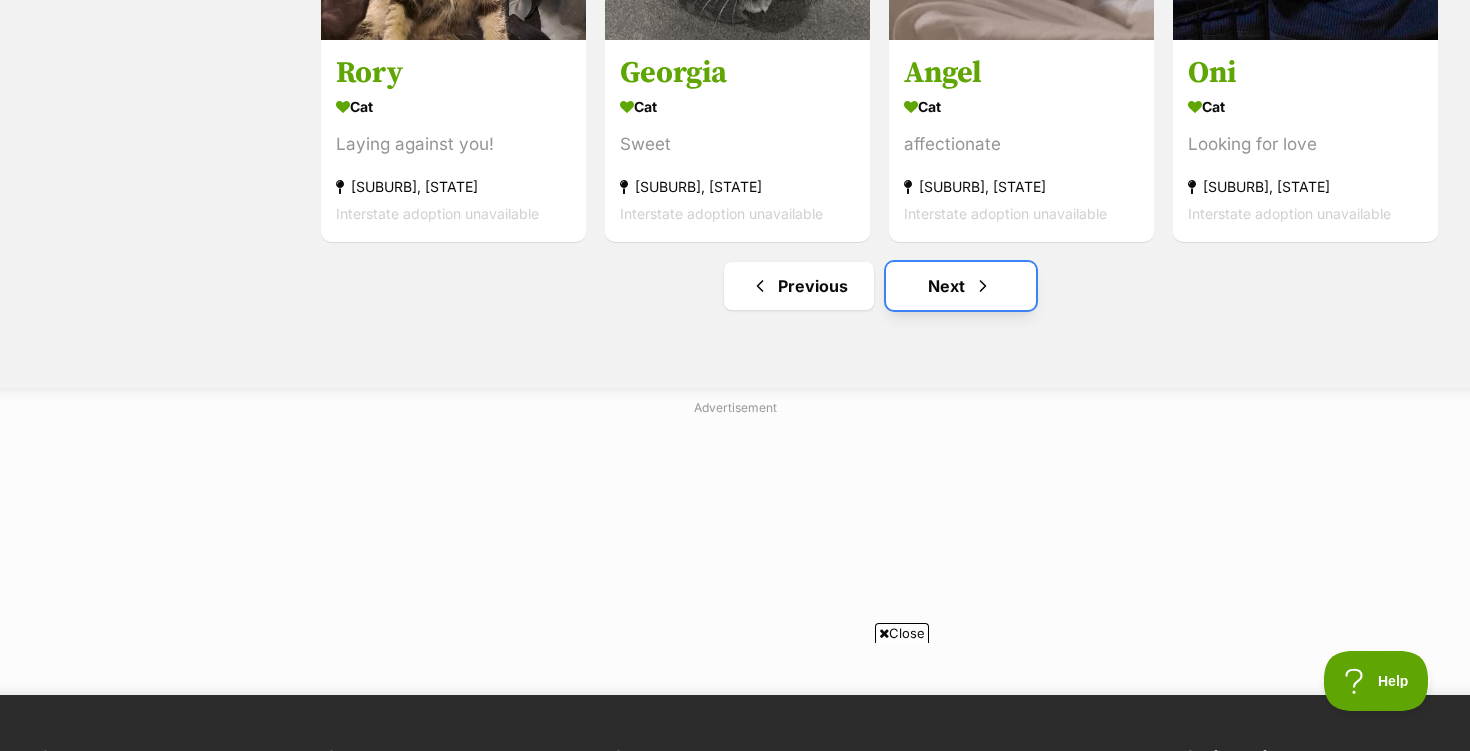 click on "Next" at bounding box center [961, 286] 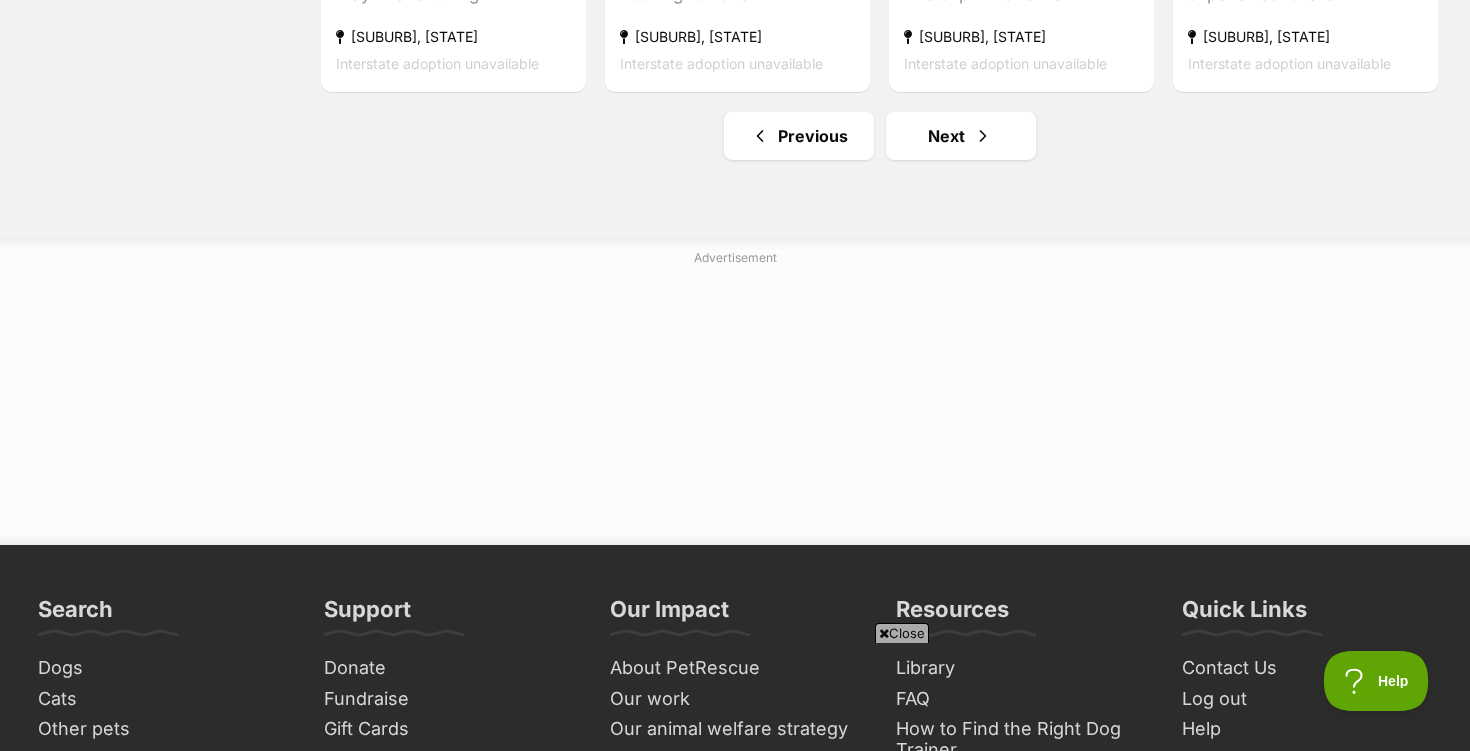 scroll, scrollTop: 2735, scrollLeft: 0, axis: vertical 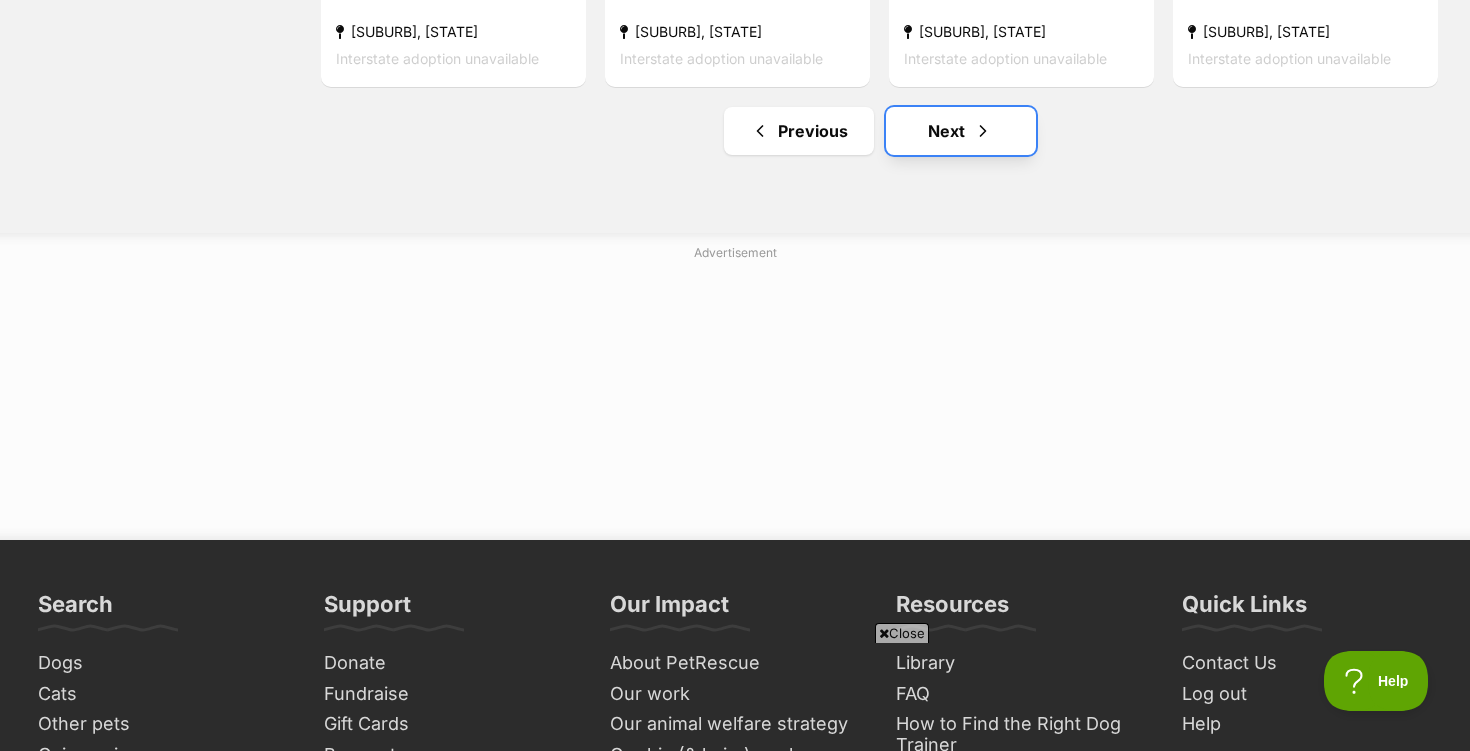 click at bounding box center [983, 131] 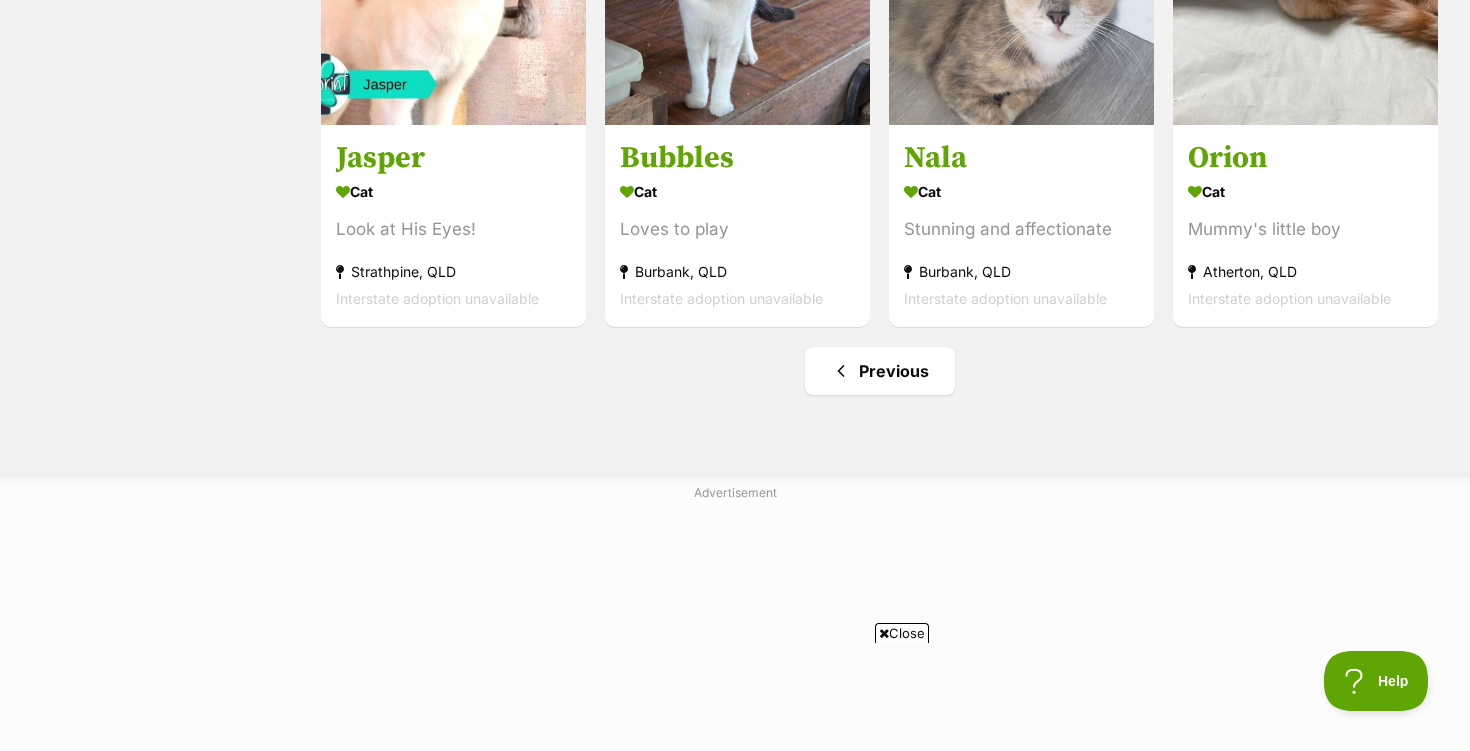 scroll, scrollTop: 2496, scrollLeft: 0, axis: vertical 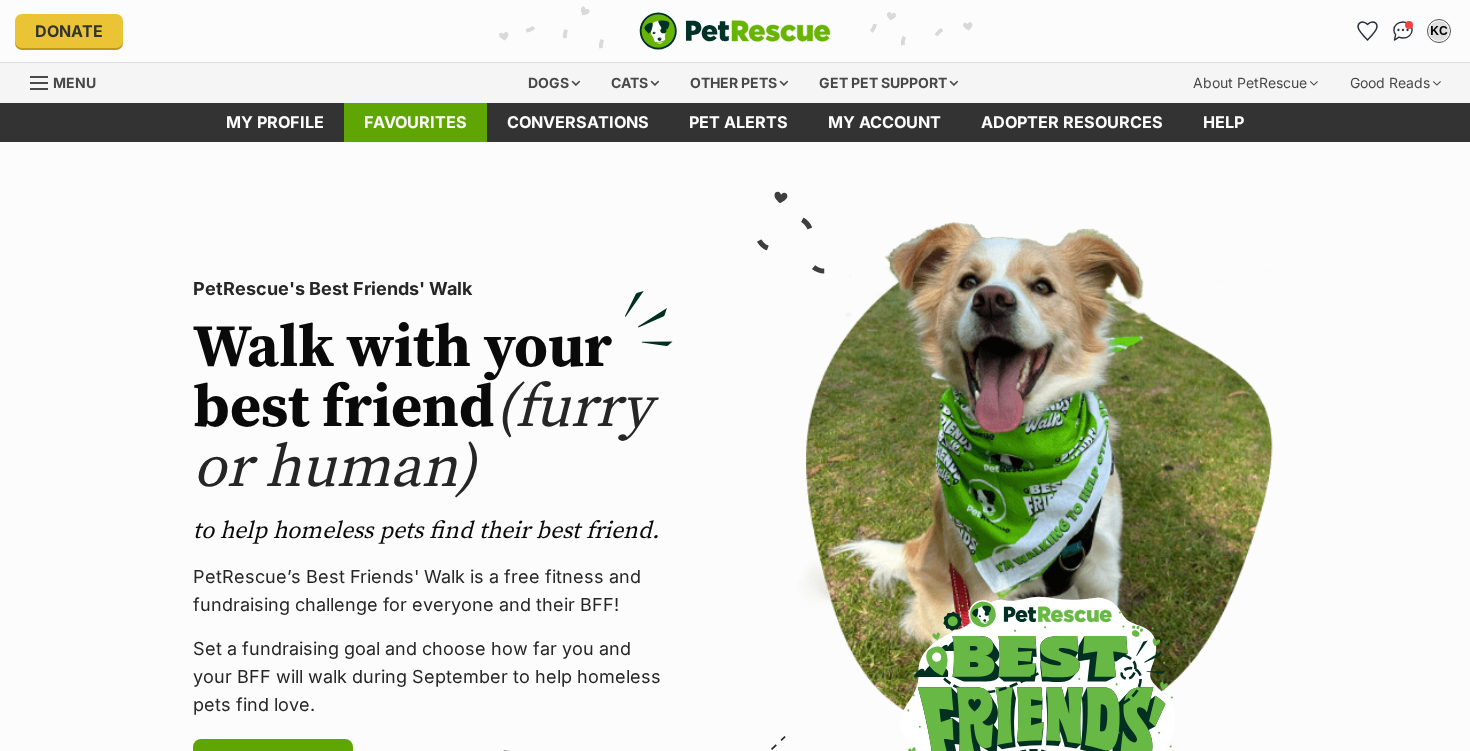 click on "Favourites" at bounding box center [415, 122] 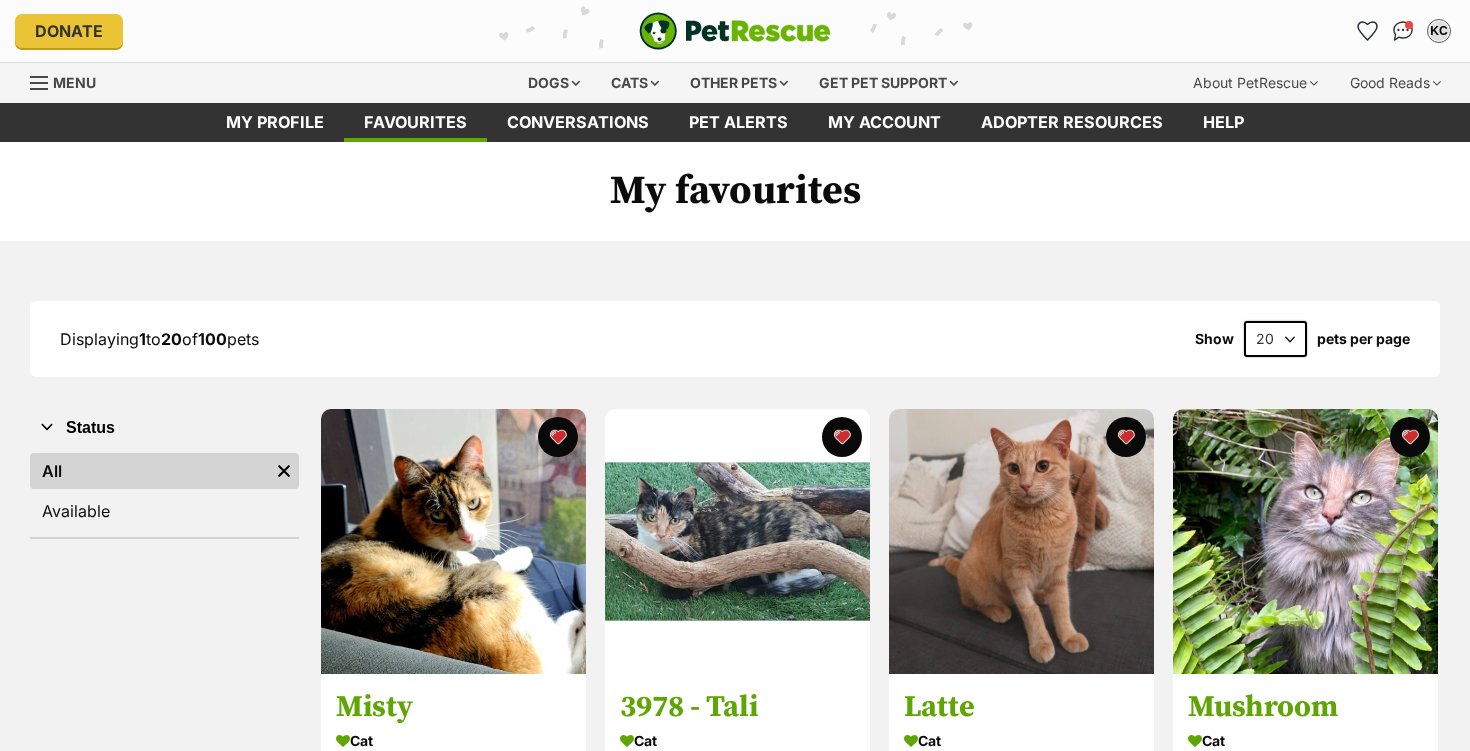 scroll, scrollTop: 0, scrollLeft: 0, axis: both 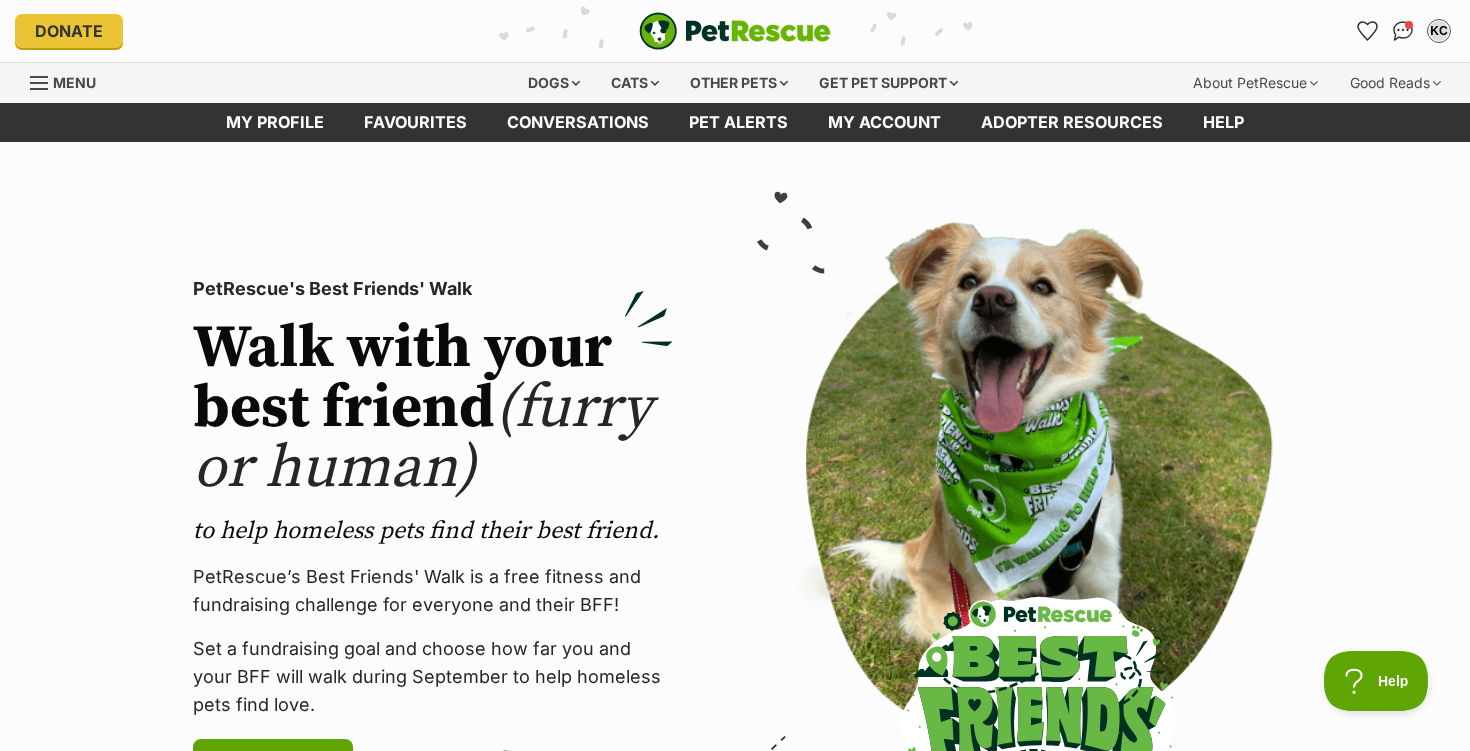 click on "PetRescue's Best Friends' Walk
Walk with your best friend
(furry or human)
to help homeless pets find their best friend.
PetRescue’s Best Friends' Walk is a free fitness and fundraising challenge for everyone and their BFF!
Set a fundraising goal and choose how far you and your BFF will walk during September to help homeless pets find love.
Register today!
(links to an external website)" at bounding box center [433, 533] 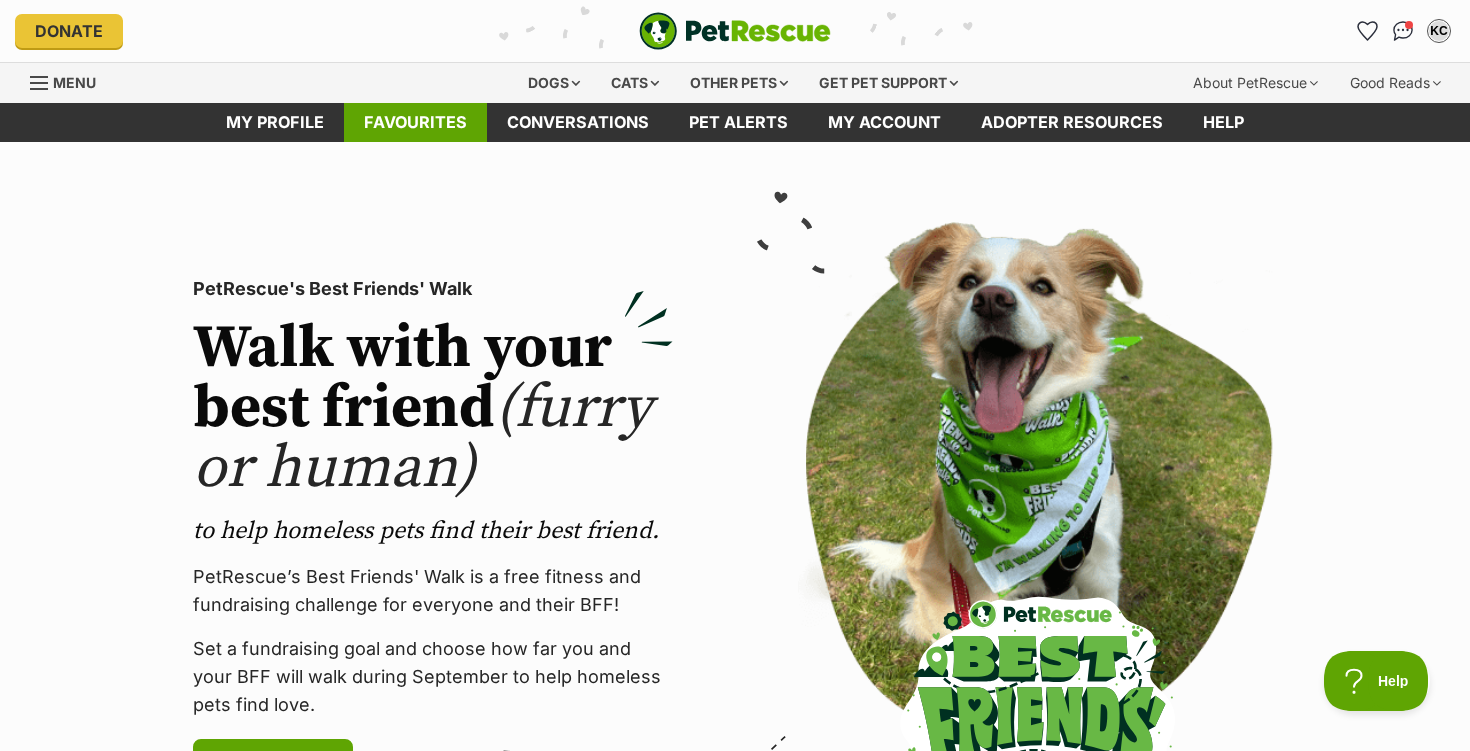 click on "Favourites" at bounding box center (415, 122) 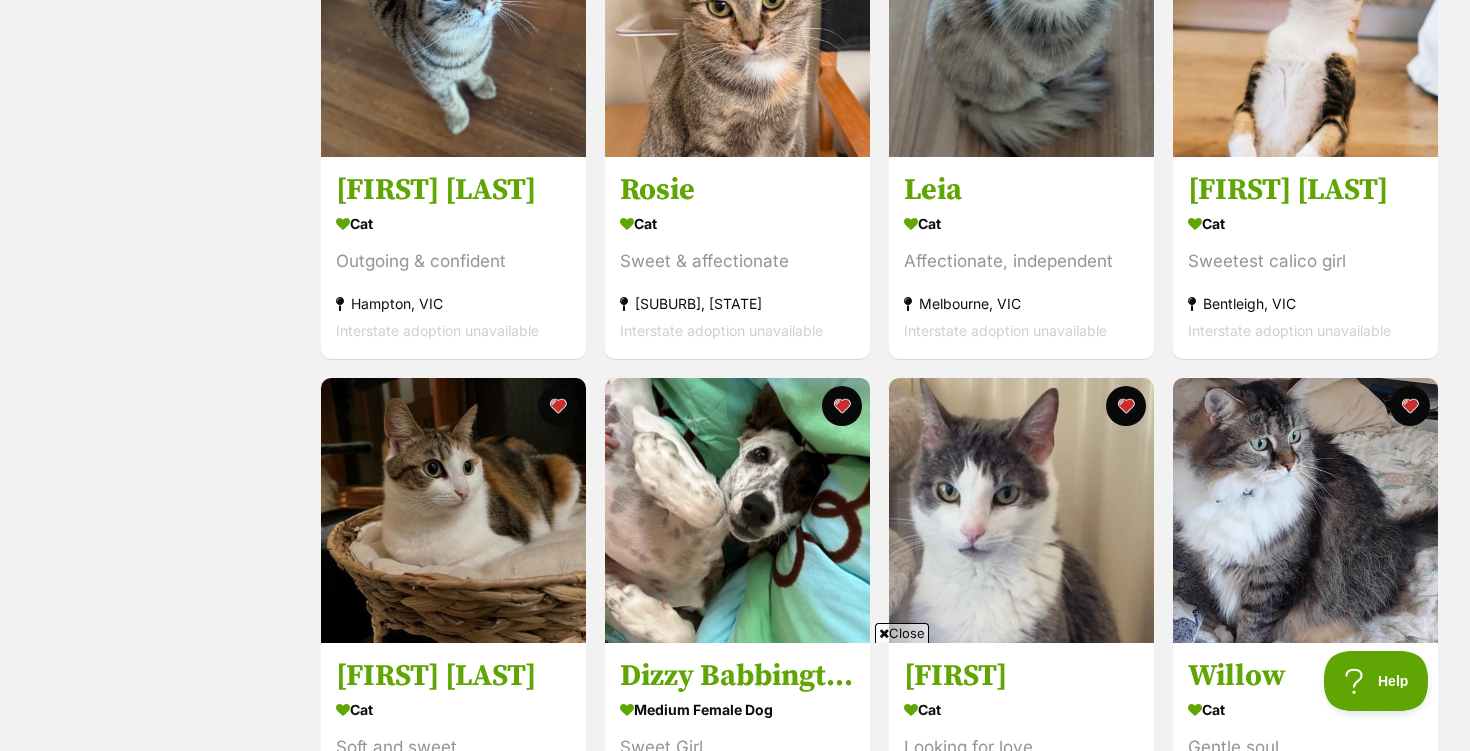 scroll, scrollTop: 1485, scrollLeft: 0, axis: vertical 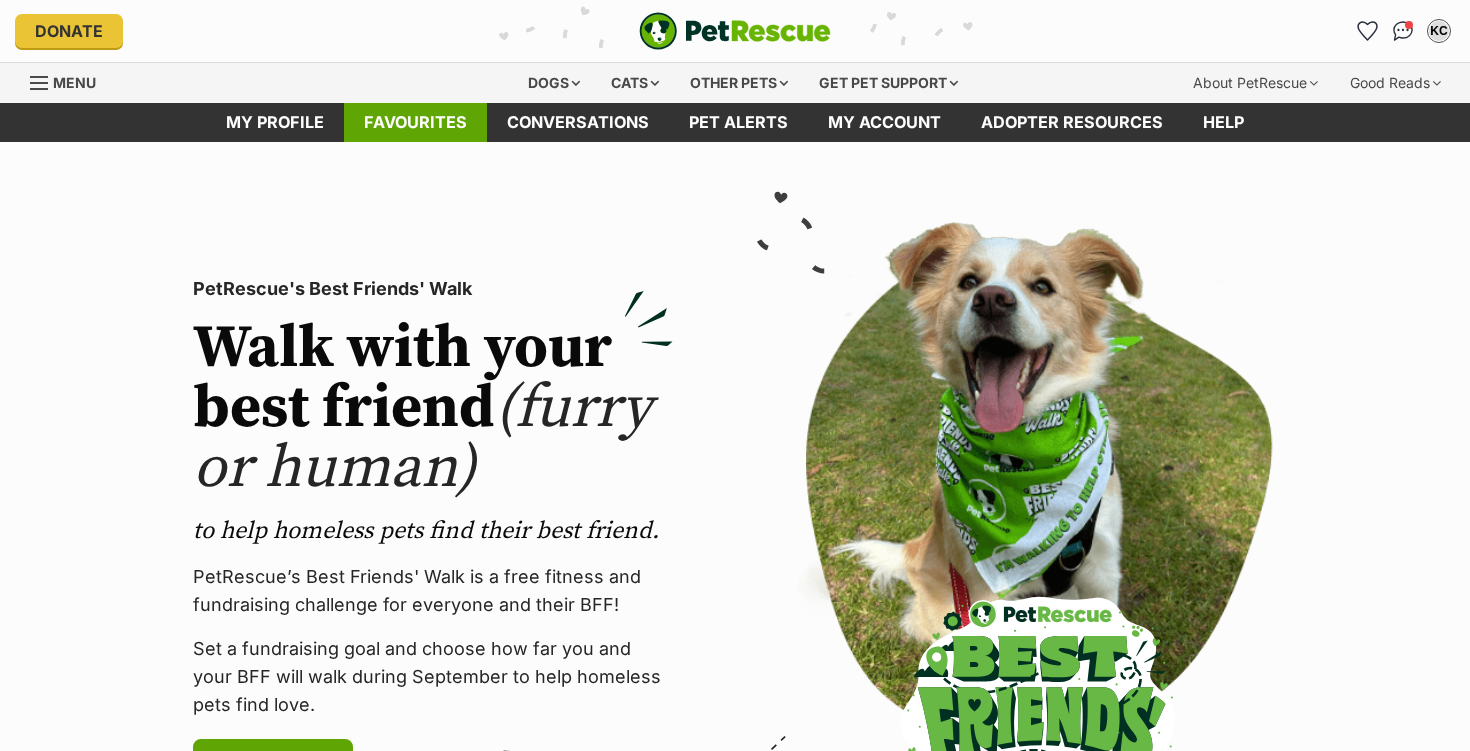 click on "Favourites" at bounding box center [415, 122] 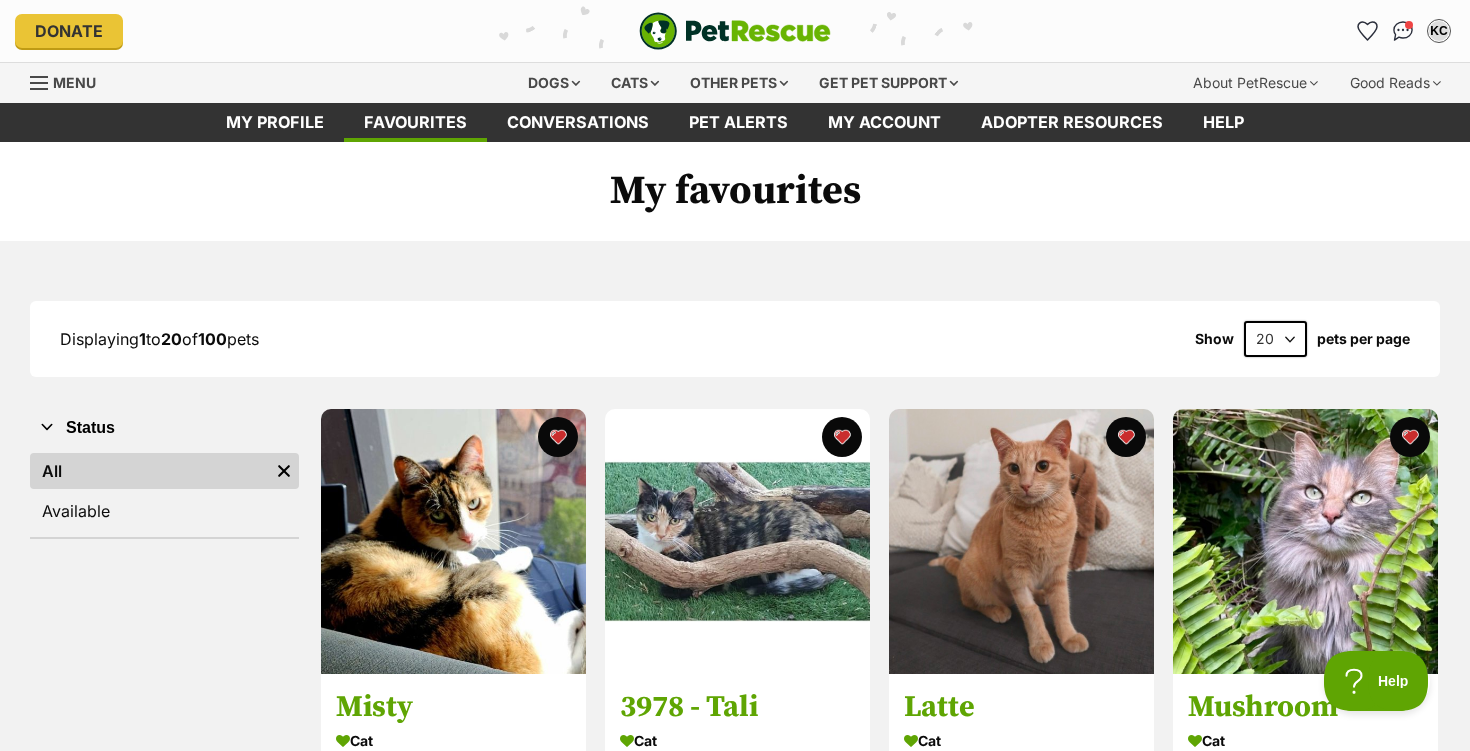 scroll, scrollTop: 0, scrollLeft: 0, axis: both 